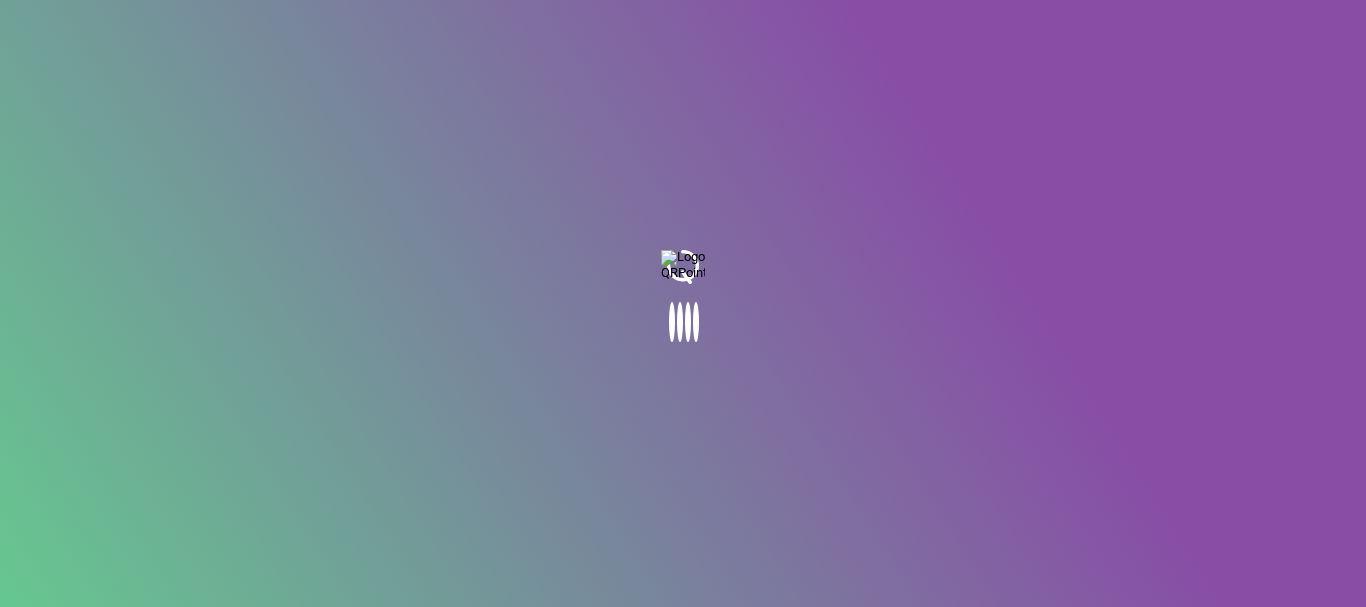 scroll, scrollTop: 0, scrollLeft: 0, axis: both 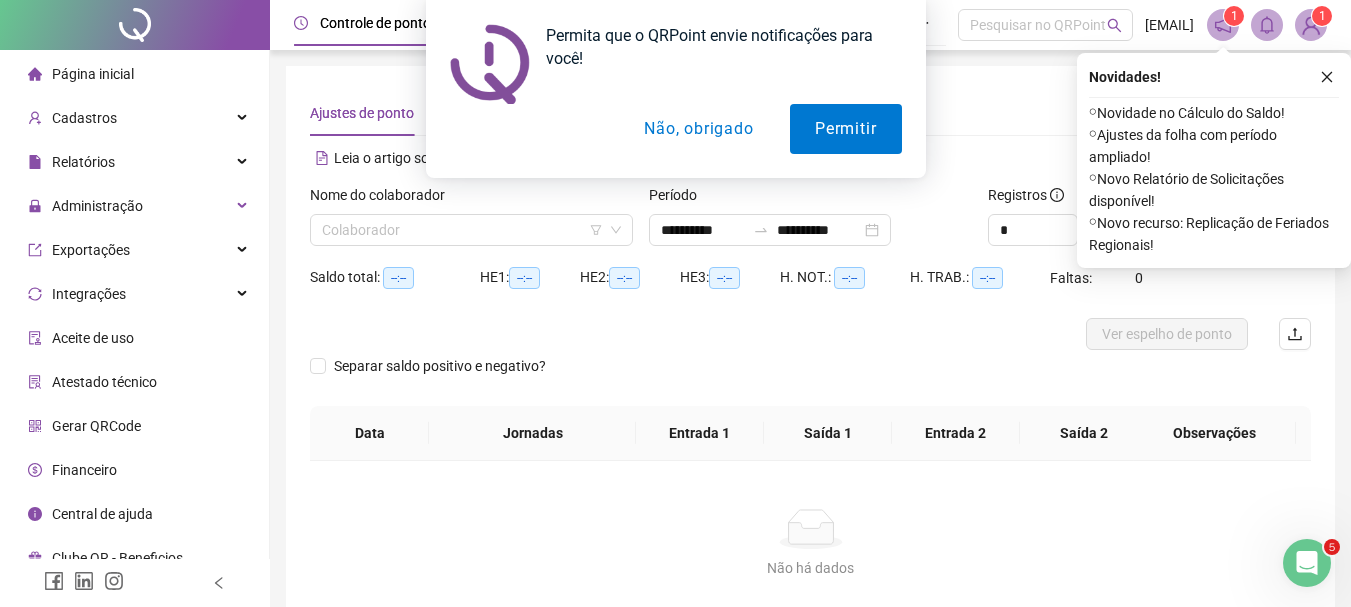 click on "Não, obrigado" at bounding box center [698, 129] 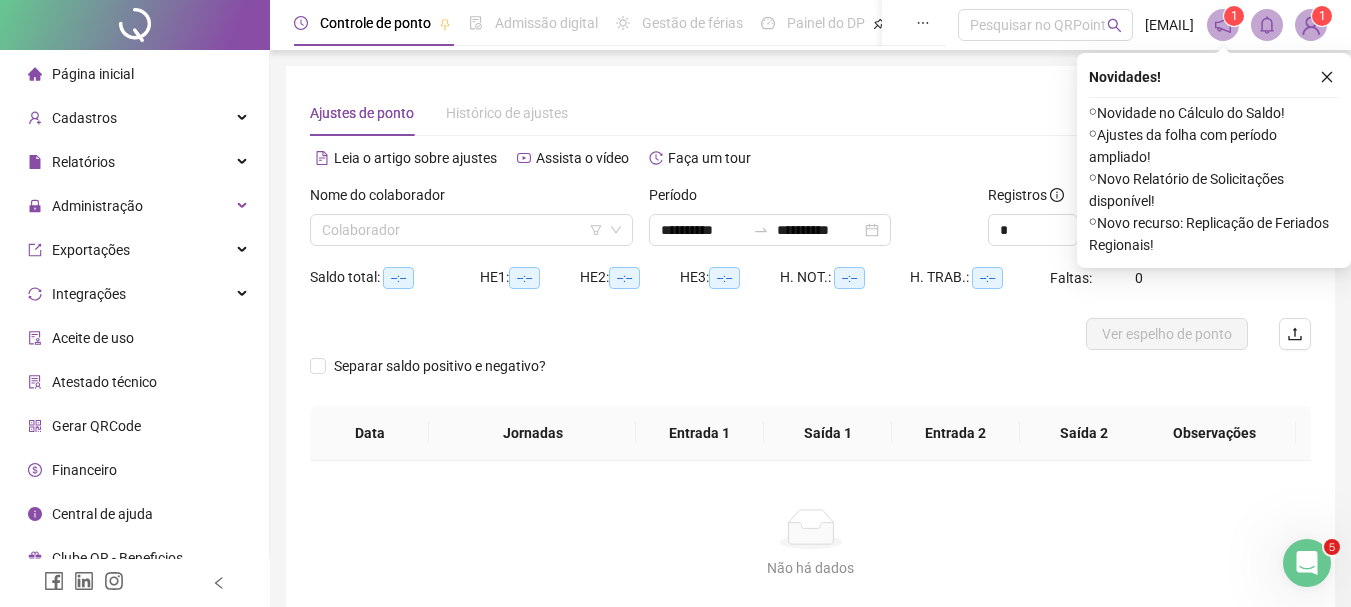 click on "Alternar para versão lite" at bounding box center [1061, 158] 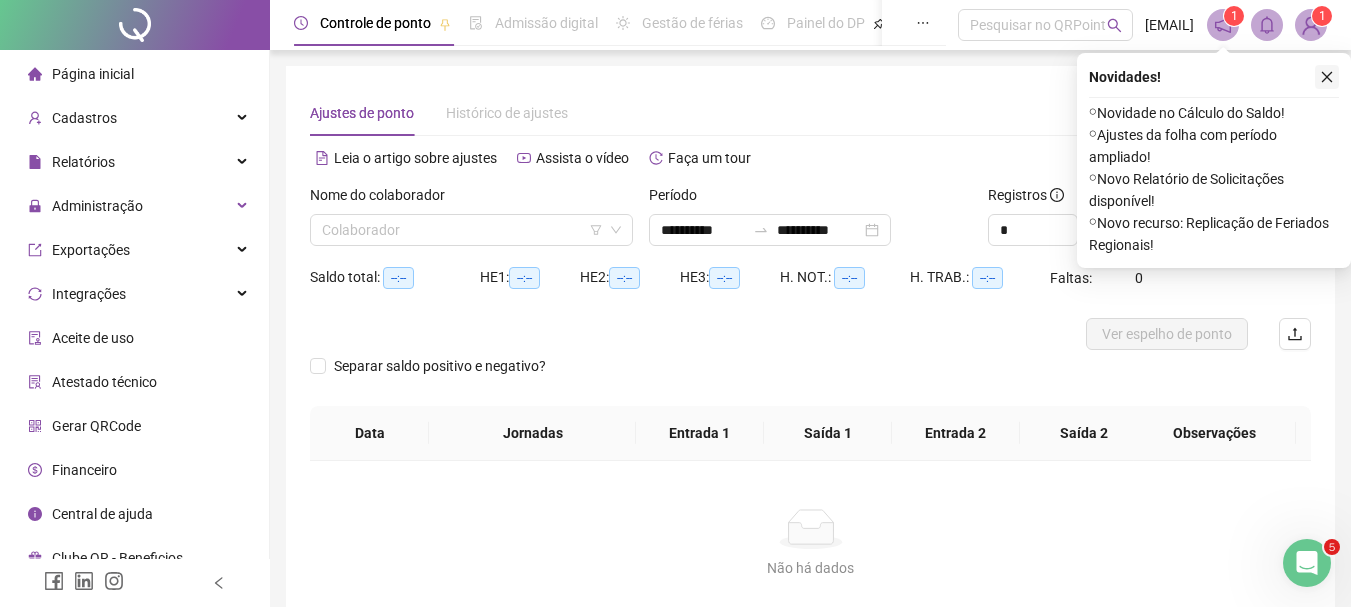 click 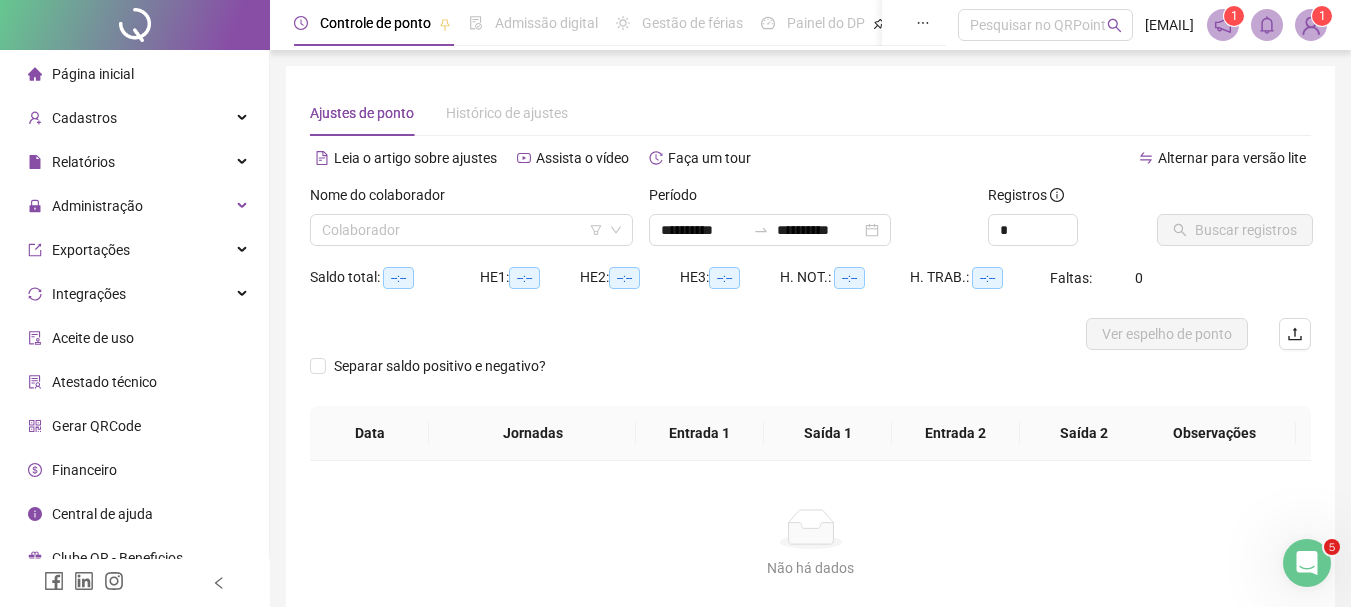 click on "Ajustes de ponto Histórico de ajustes" at bounding box center [810, 113] 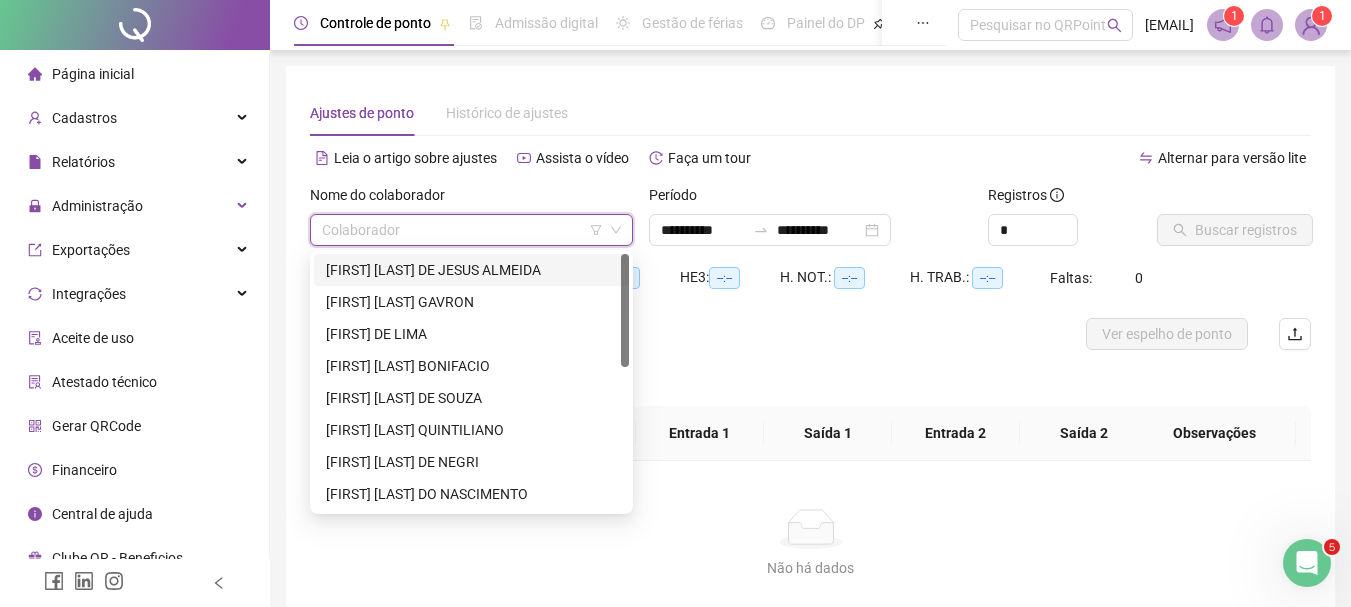 click at bounding box center [465, 230] 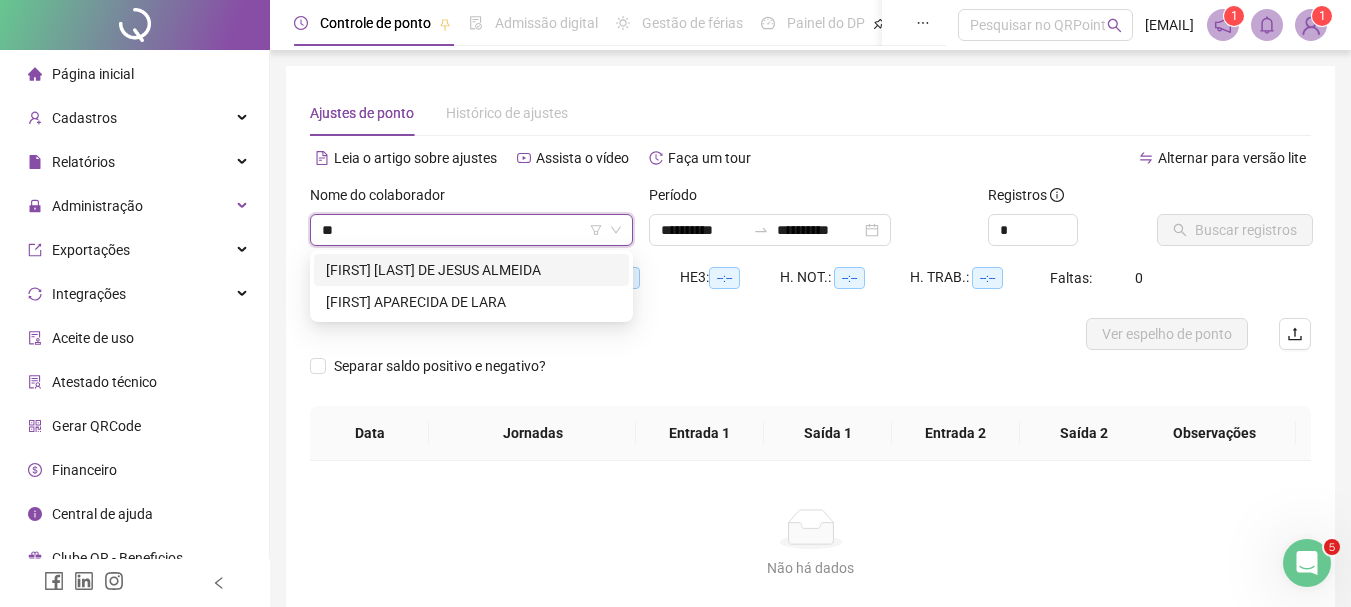 type on "***" 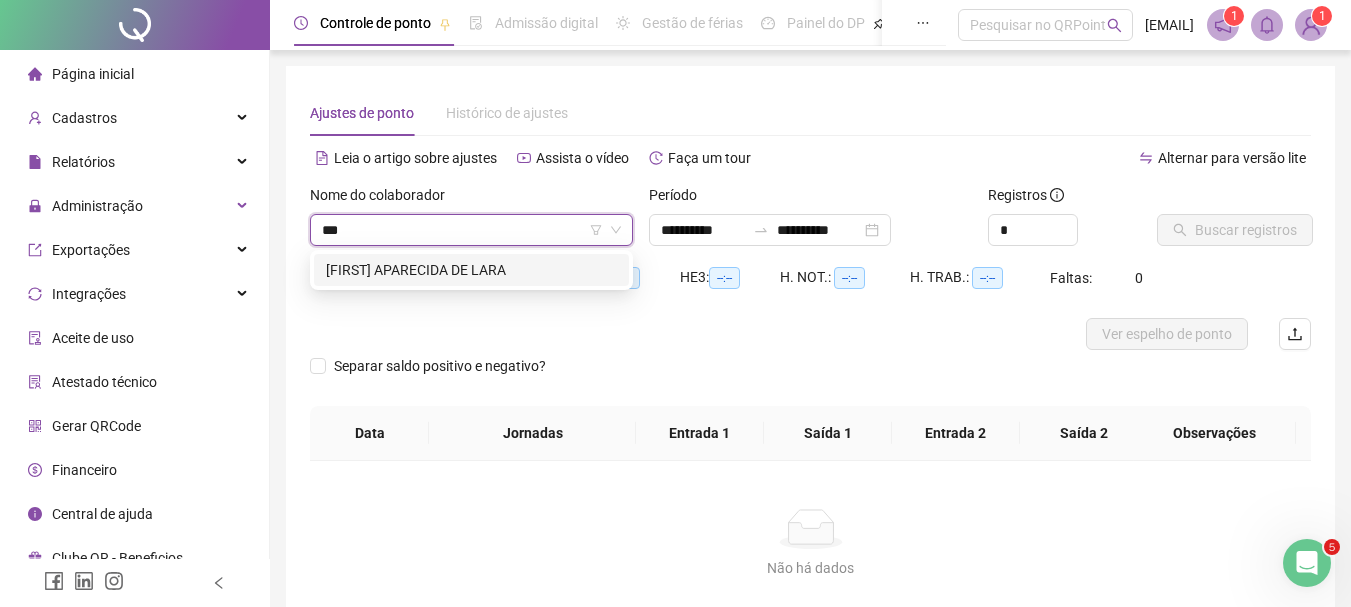 click on "[FIRST] [LAST] de [LAST]" at bounding box center (471, 270) 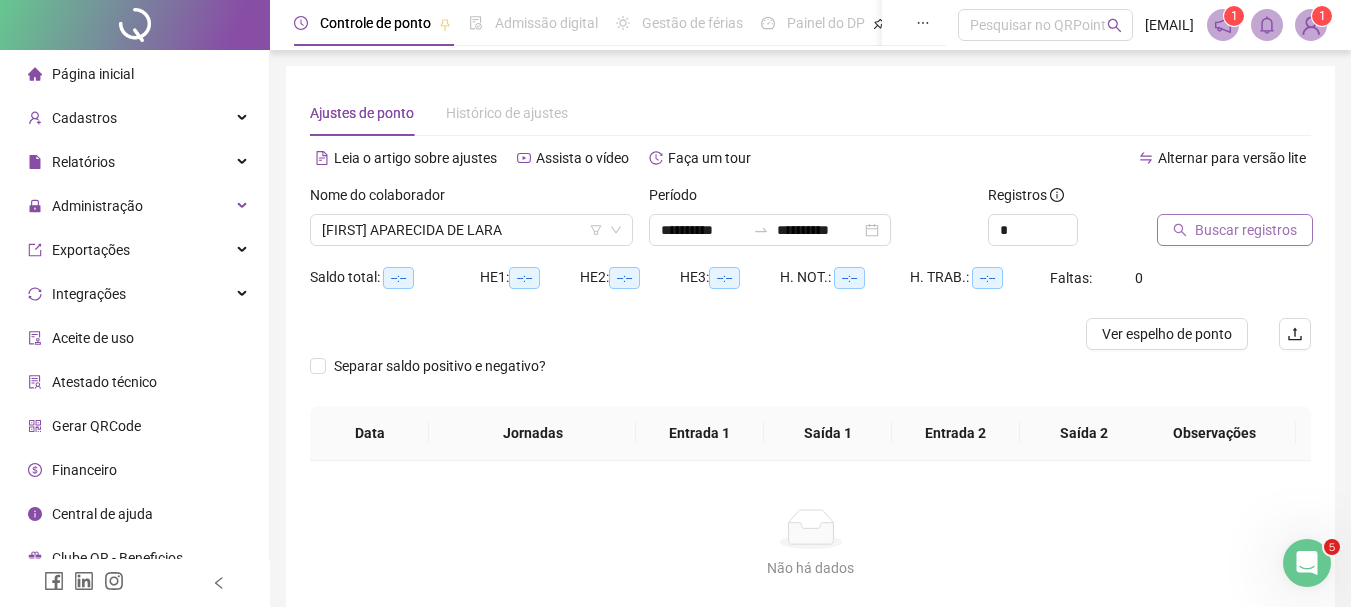 click on "Buscar registros" at bounding box center [1246, 230] 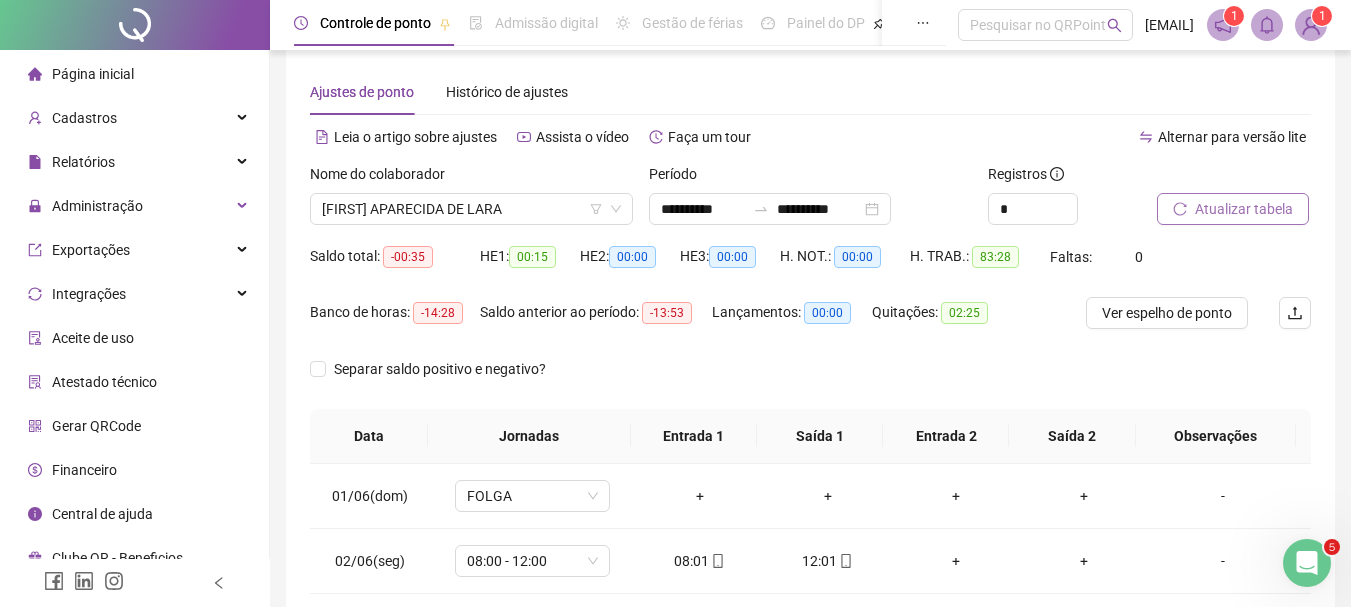scroll, scrollTop: 0, scrollLeft: 0, axis: both 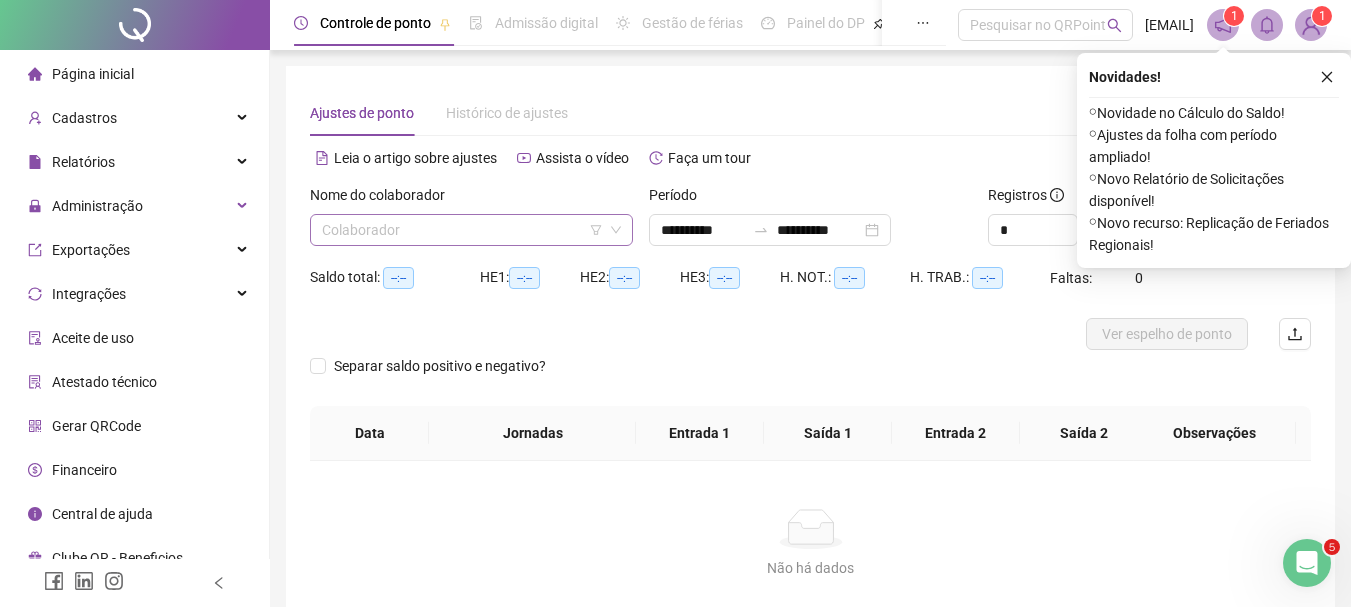 click at bounding box center (465, 230) 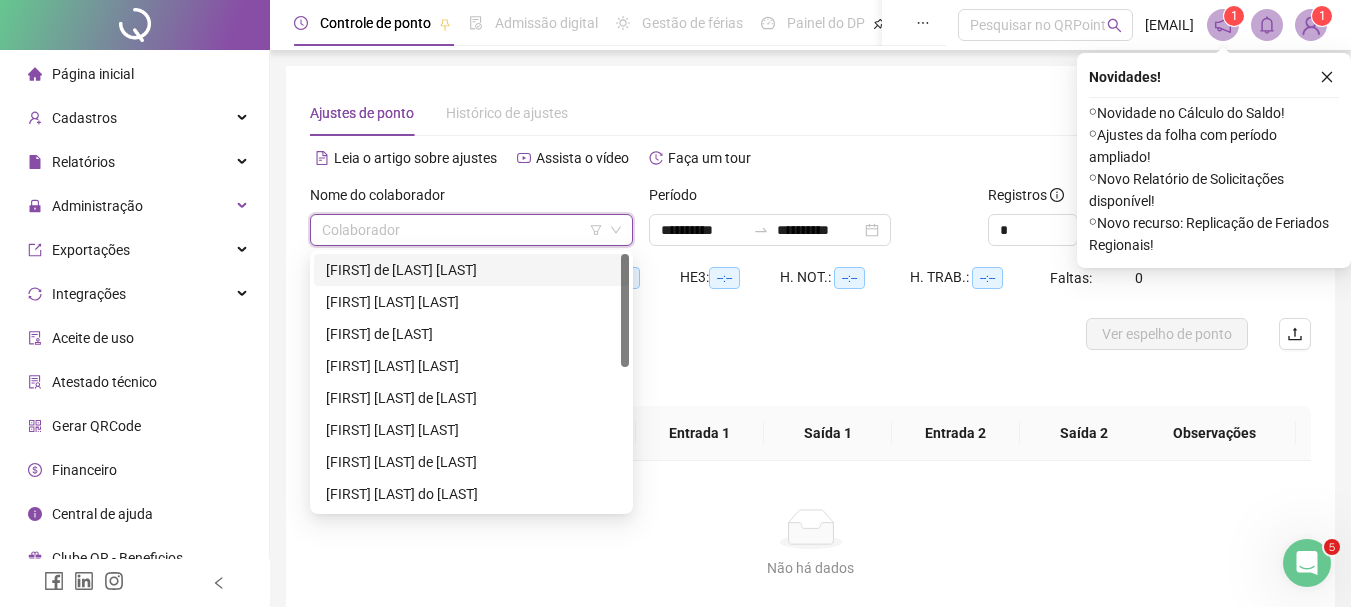 click at bounding box center (465, 230) 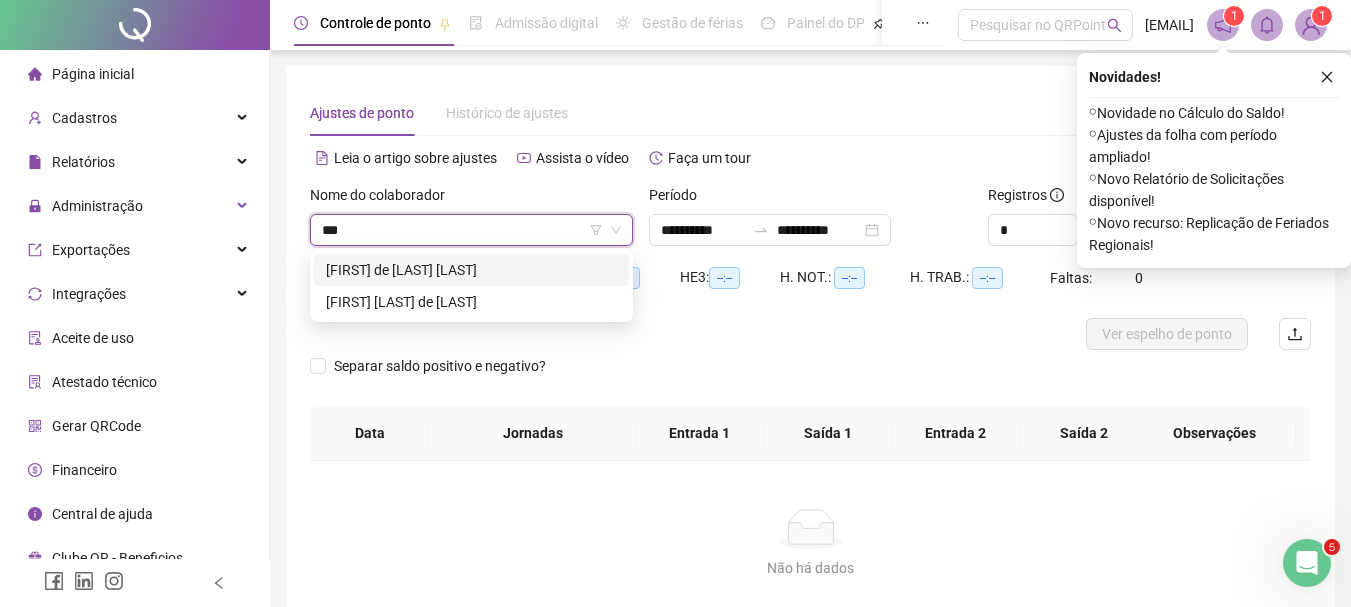 type on "****" 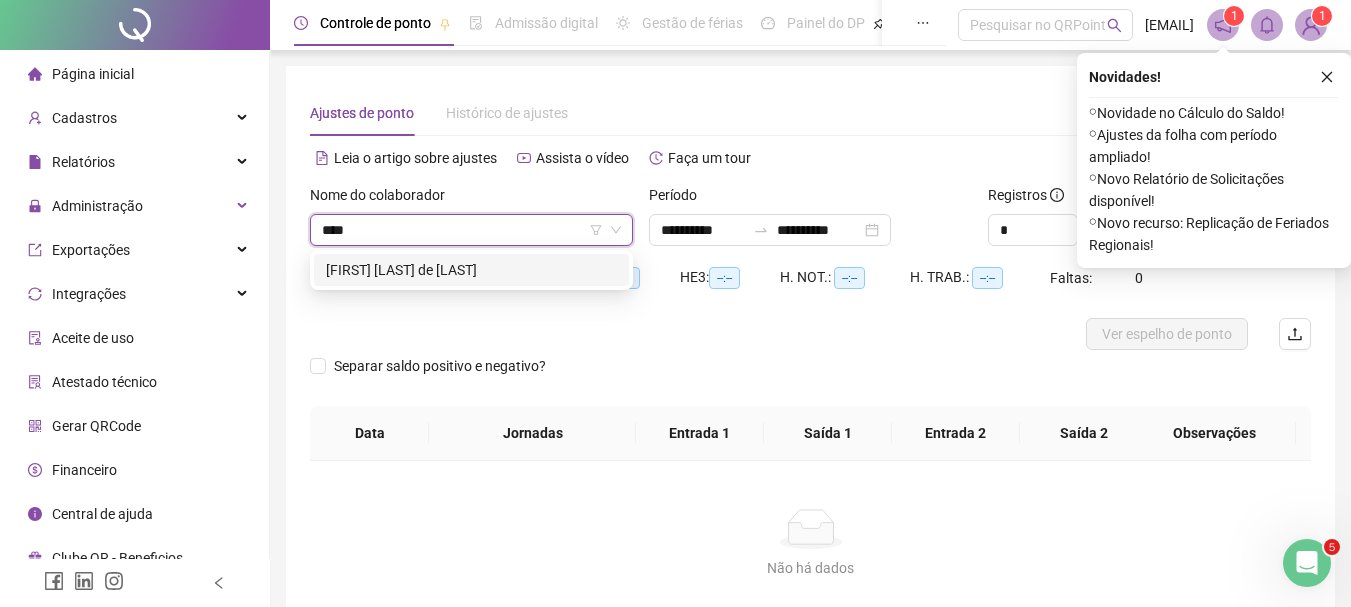 click on "[FIRST] [LAST] de [LAST]" at bounding box center (471, 270) 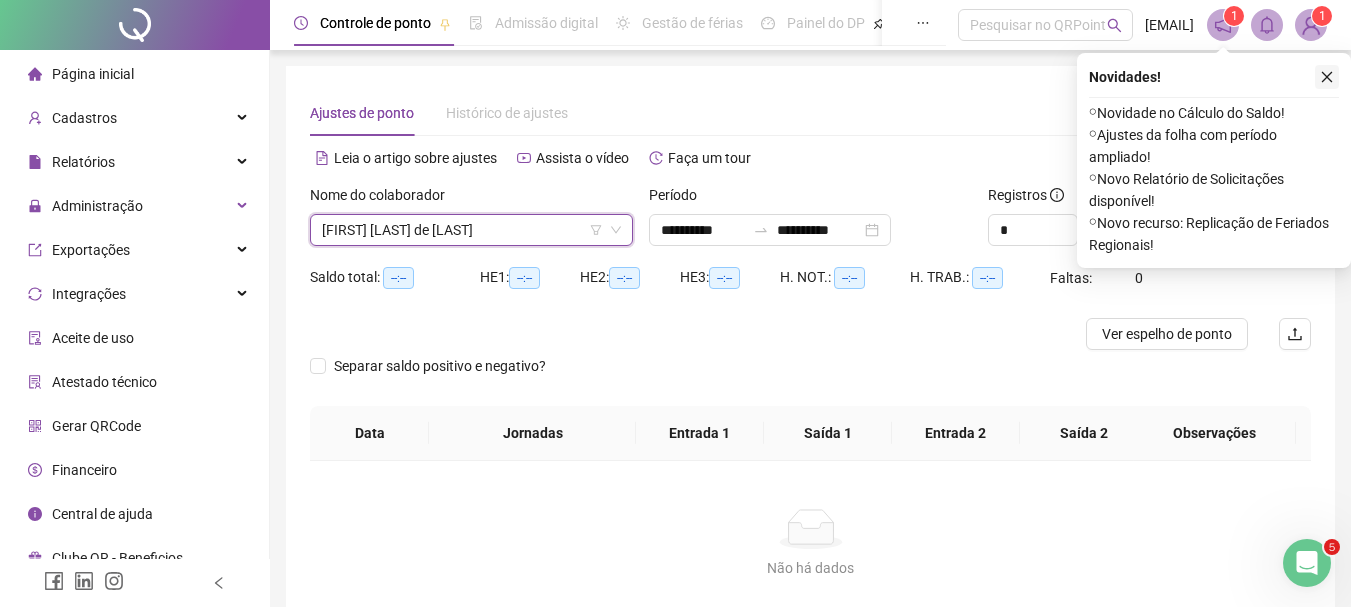 click 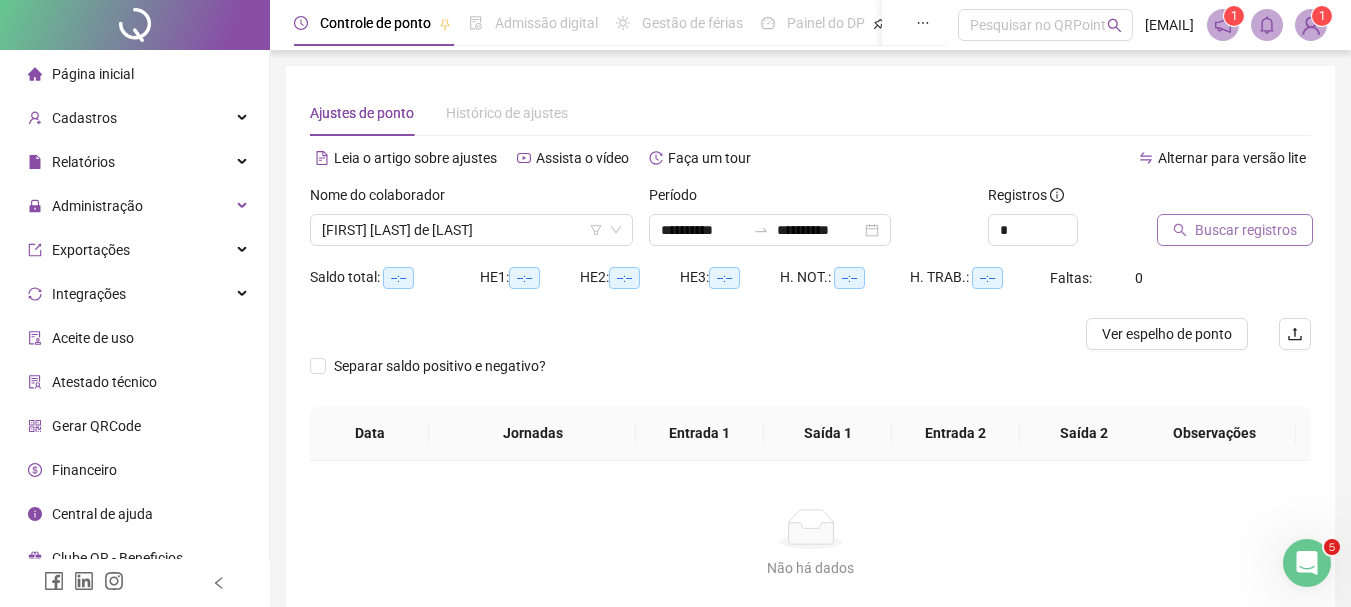 click on "Buscar registros" at bounding box center [1246, 230] 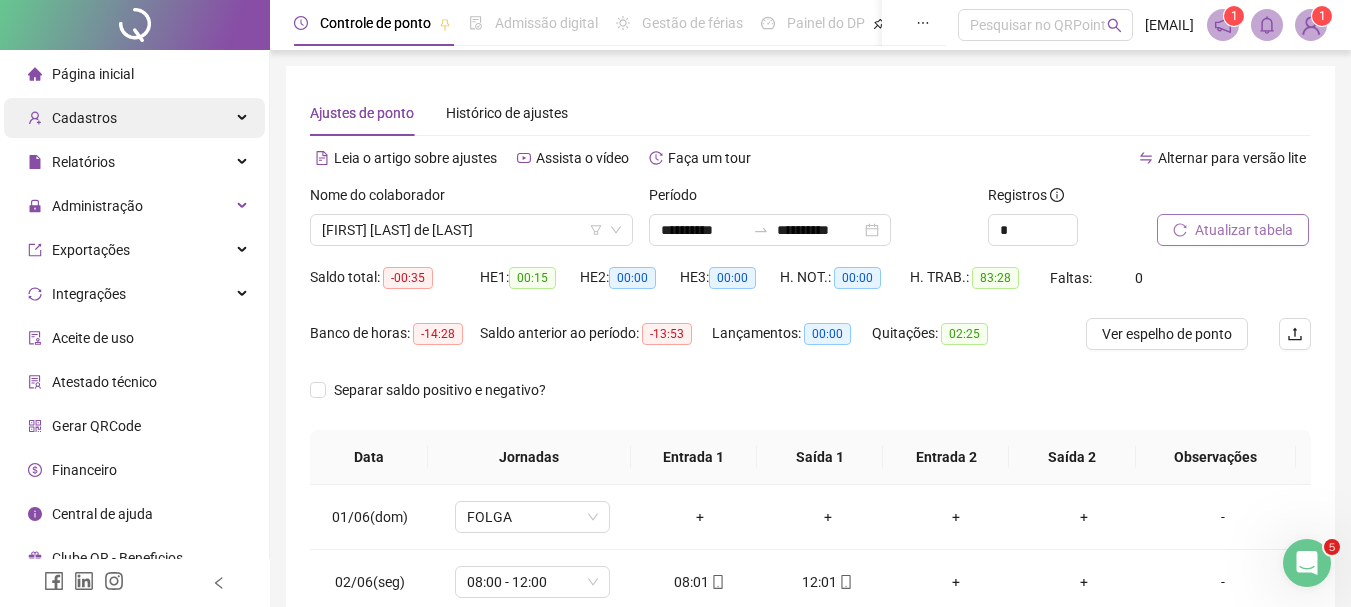 click on "Cadastros" at bounding box center (134, 118) 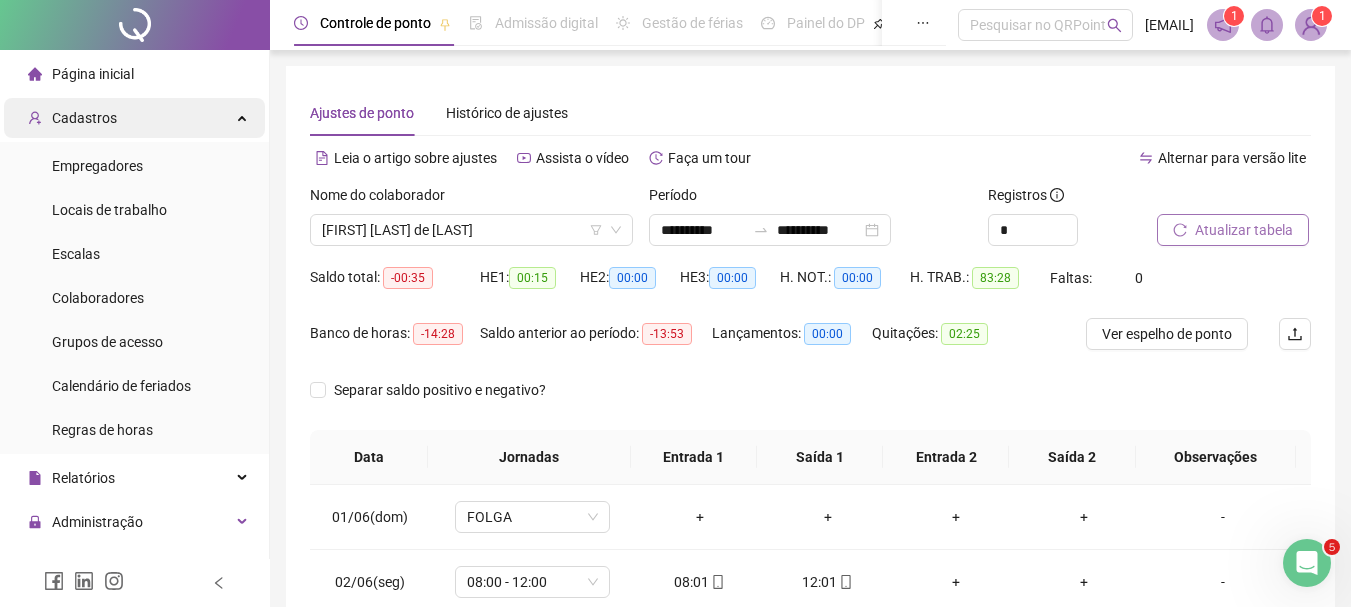 click on "Cadastros" at bounding box center [134, 118] 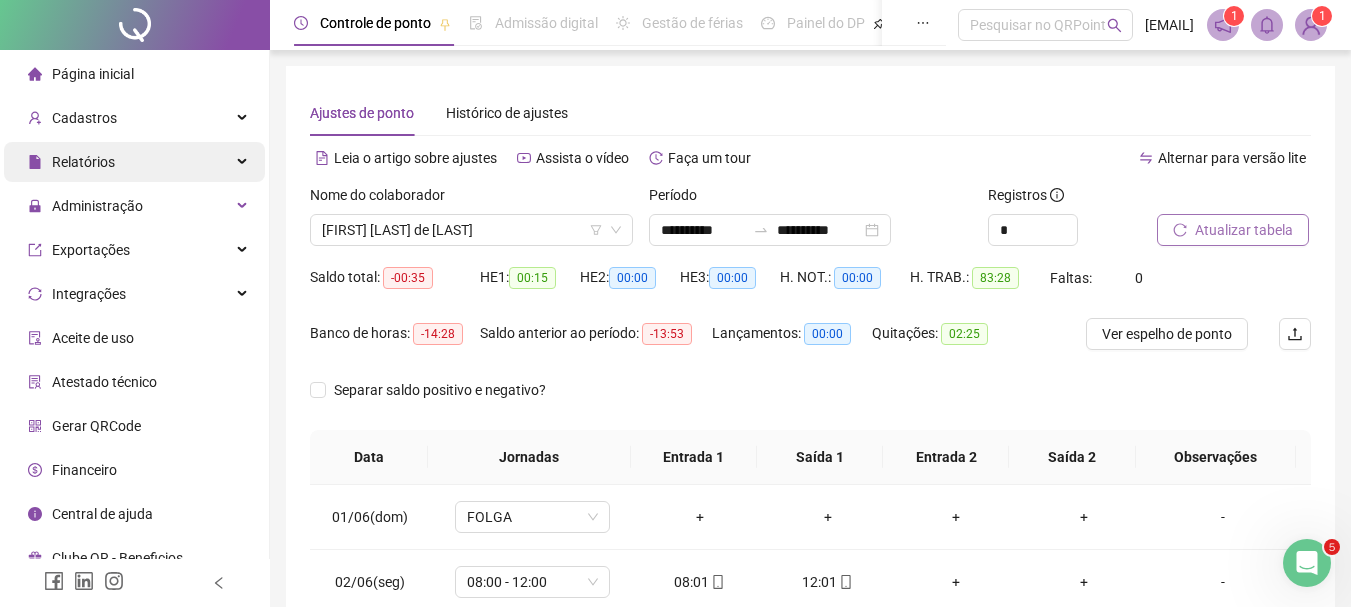 click on "Relatórios" at bounding box center (134, 162) 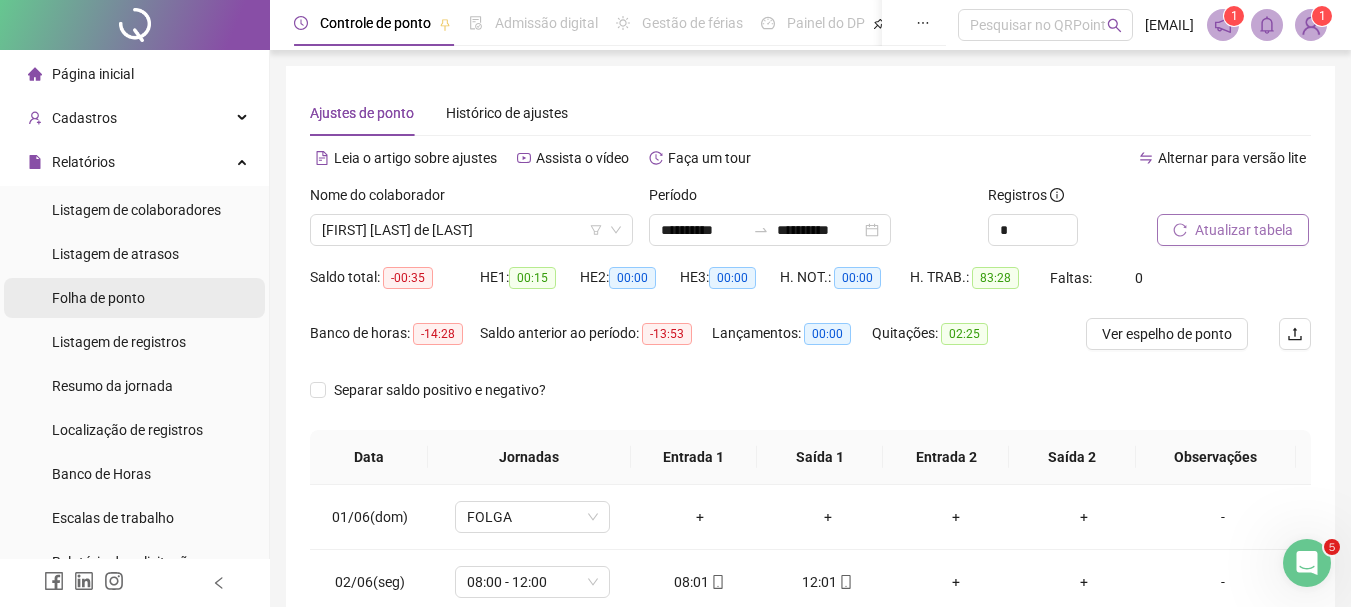 click on "Folha de ponto" at bounding box center (134, 298) 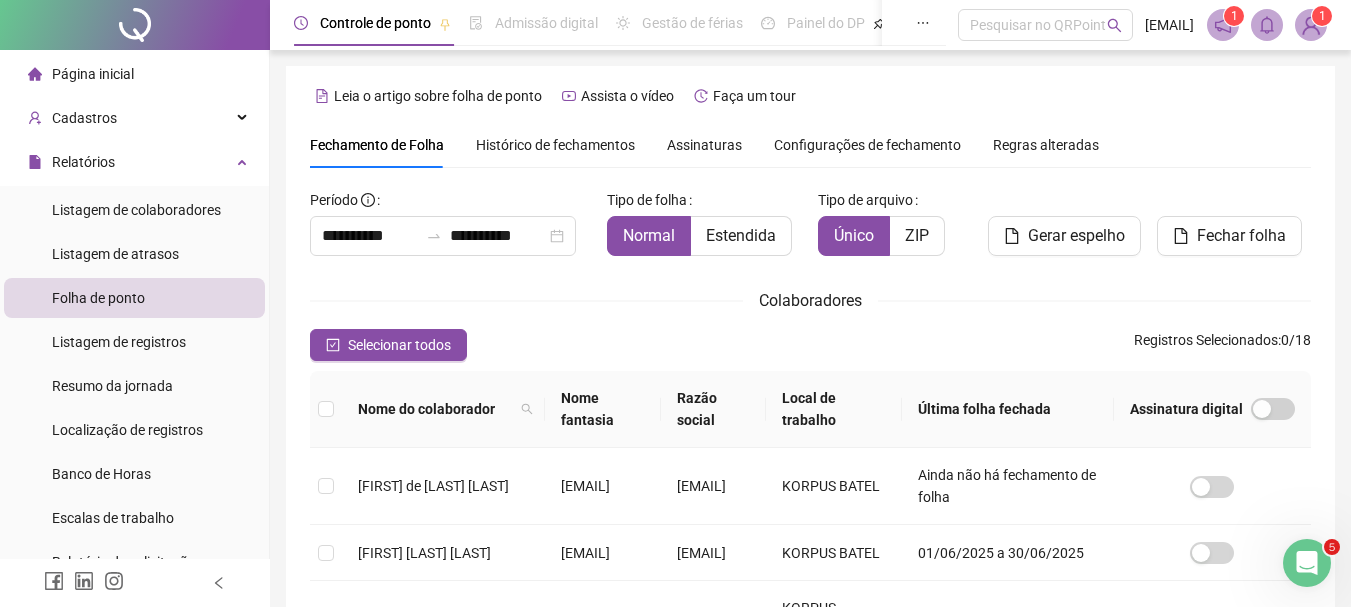 scroll, scrollTop: 106, scrollLeft: 0, axis: vertical 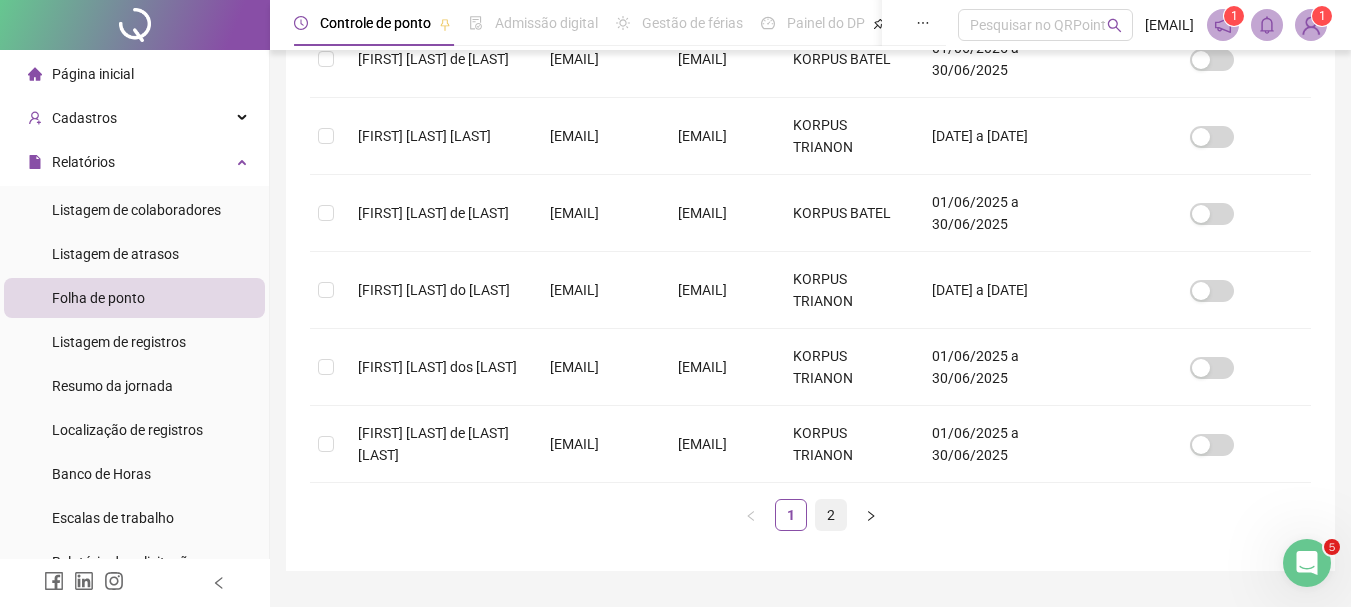 click on "2" at bounding box center (831, 515) 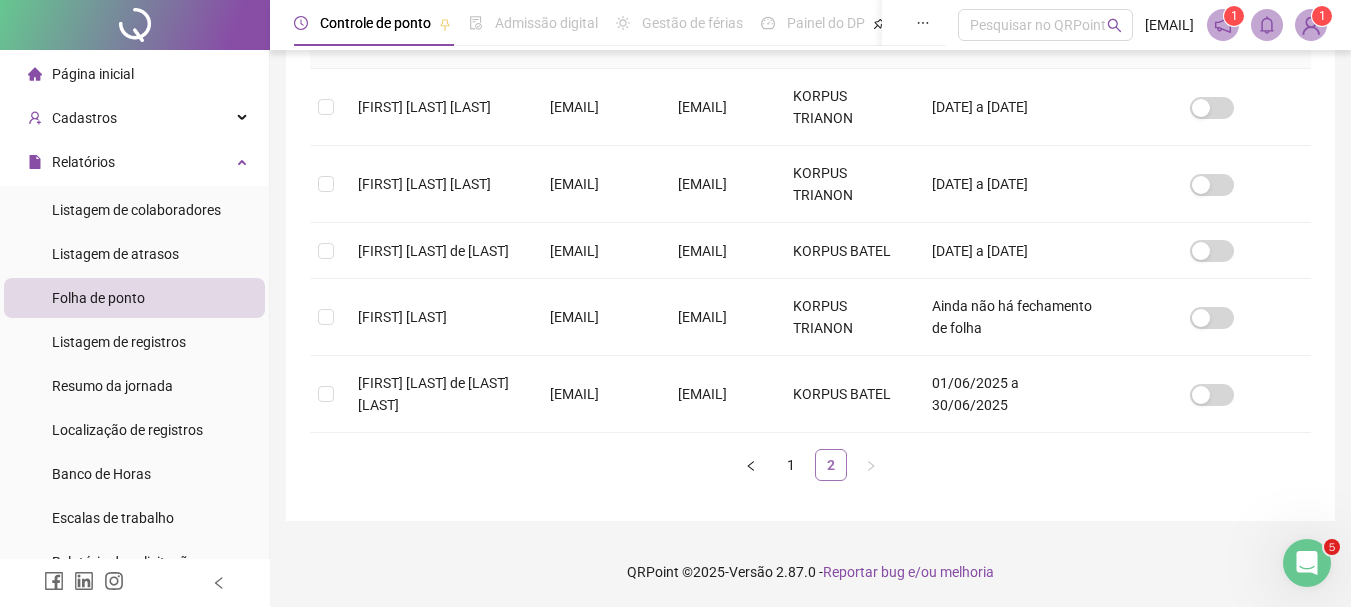 scroll, scrollTop: 106, scrollLeft: 0, axis: vertical 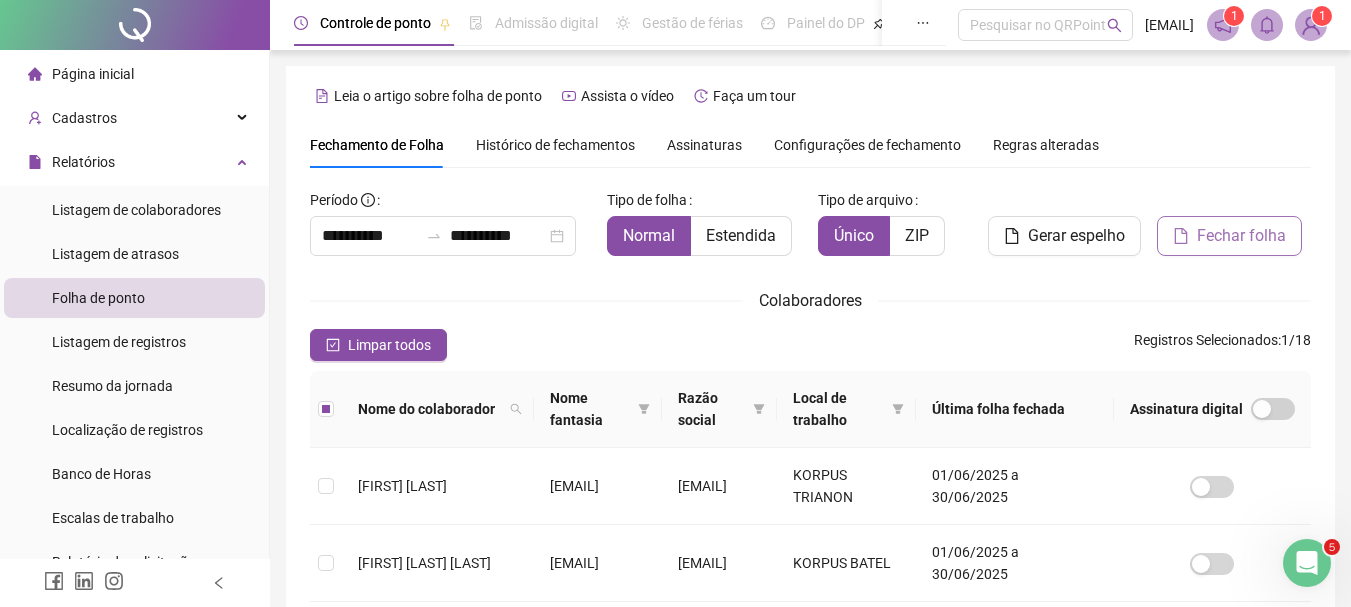 click on "Fechar folha" at bounding box center (1241, 236) 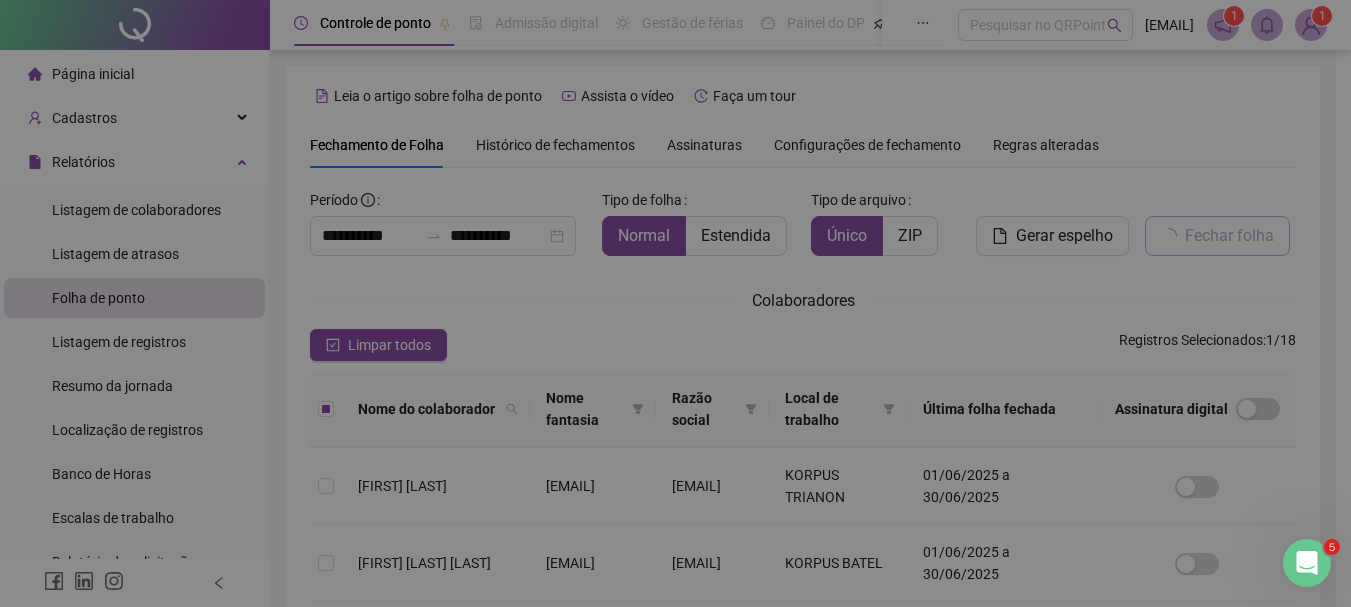 scroll, scrollTop: 106, scrollLeft: 0, axis: vertical 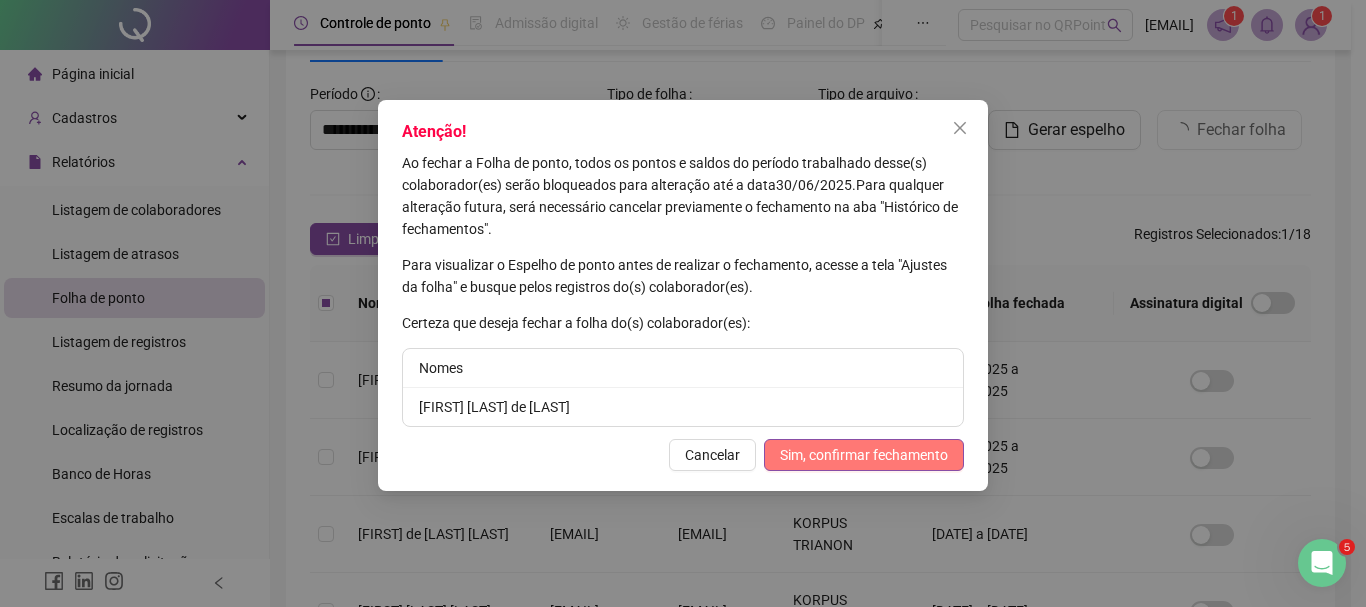 click on "Sim, confirmar fechamento" at bounding box center [864, 455] 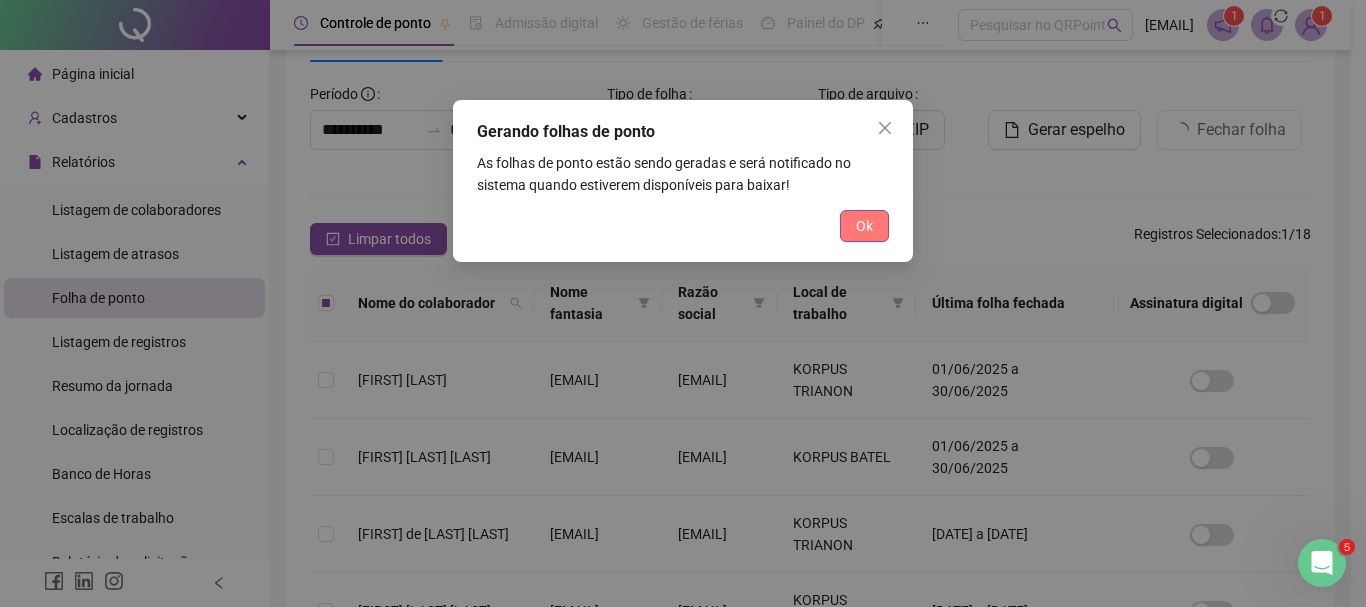 click on "Ok" at bounding box center [864, 226] 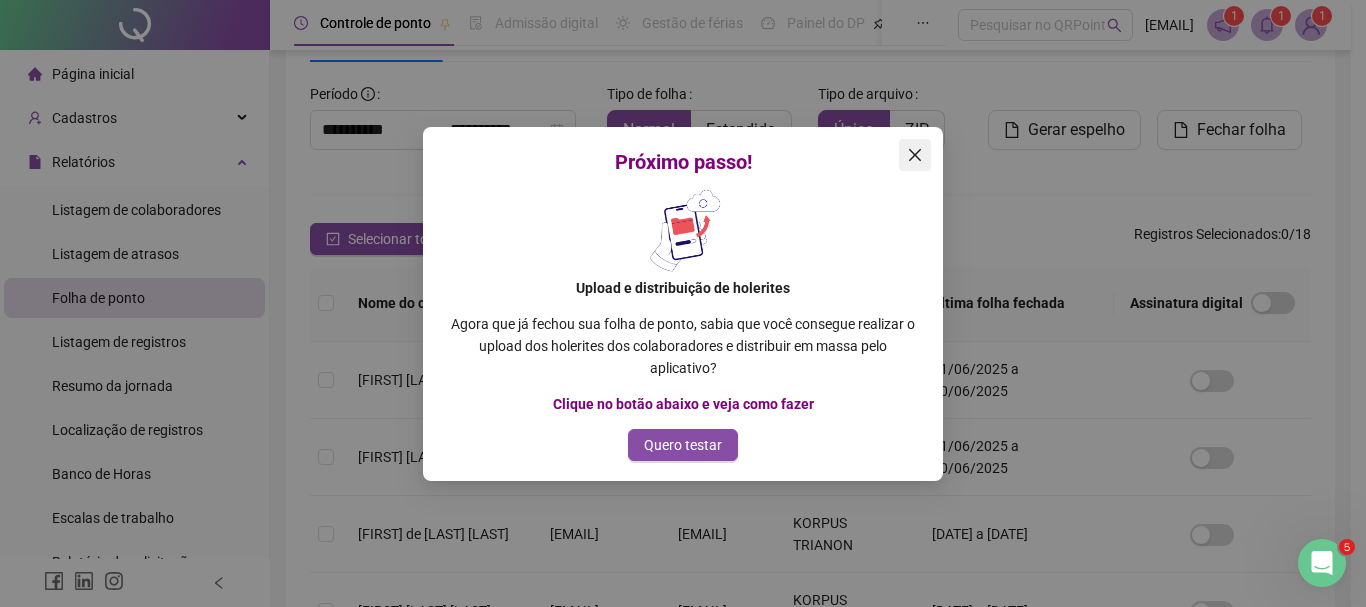 click 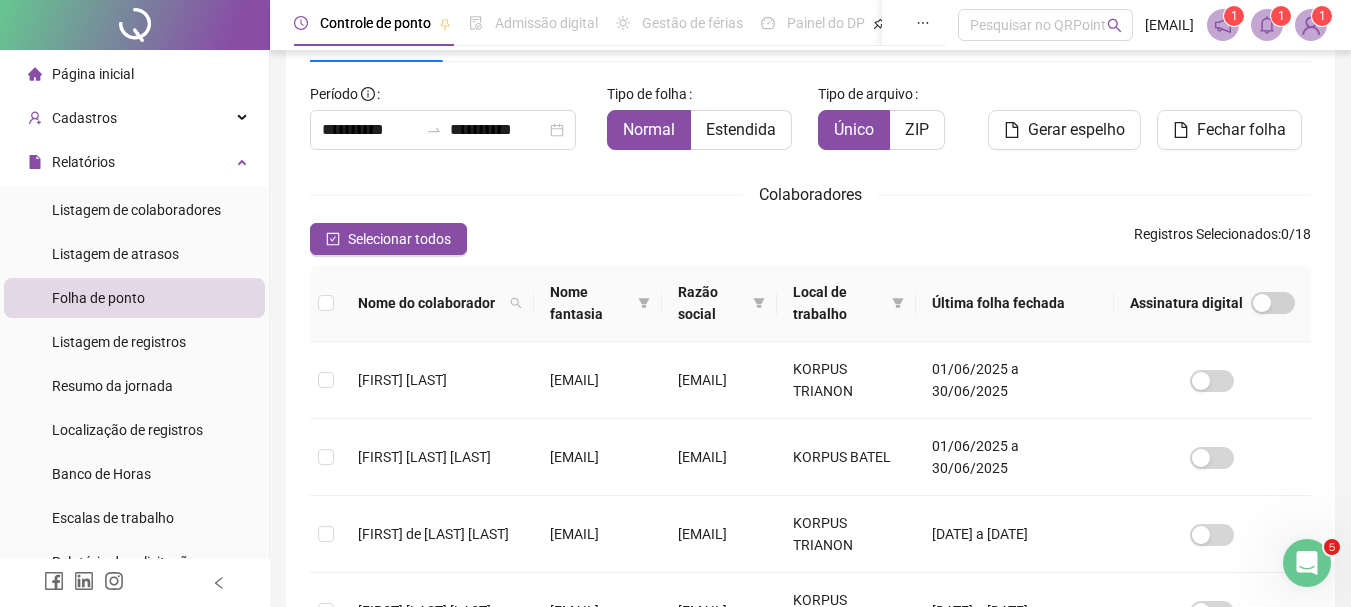 click on "**********" at bounding box center (810, 503) 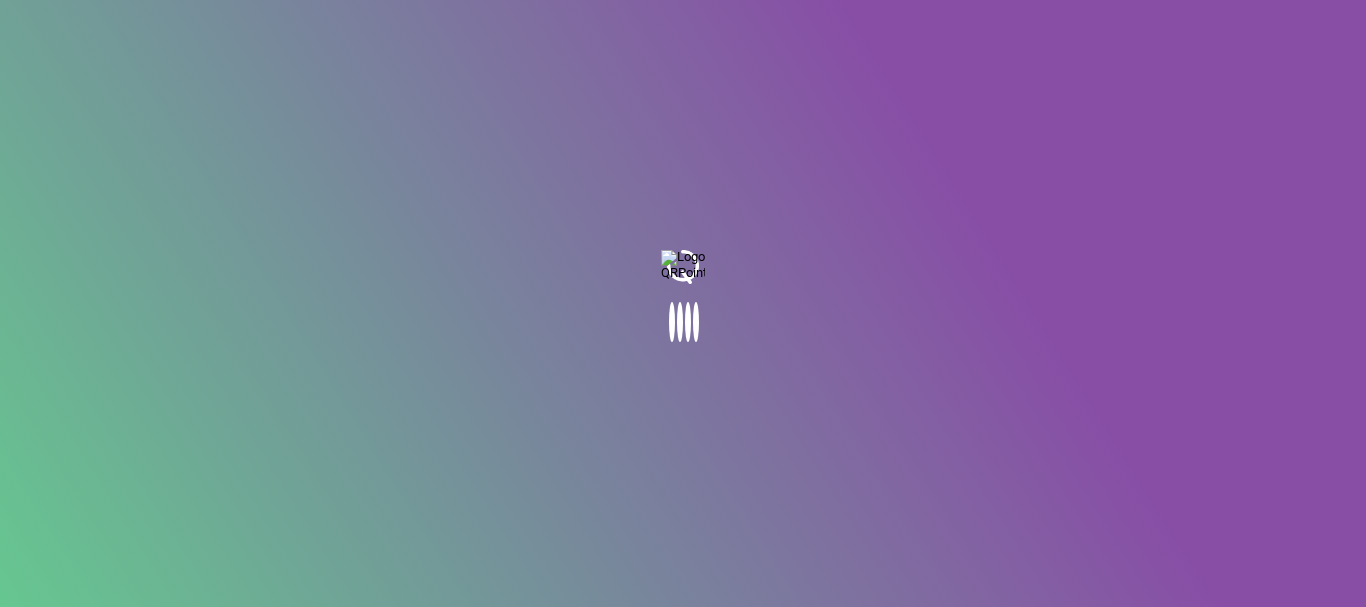 scroll, scrollTop: 0, scrollLeft: 0, axis: both 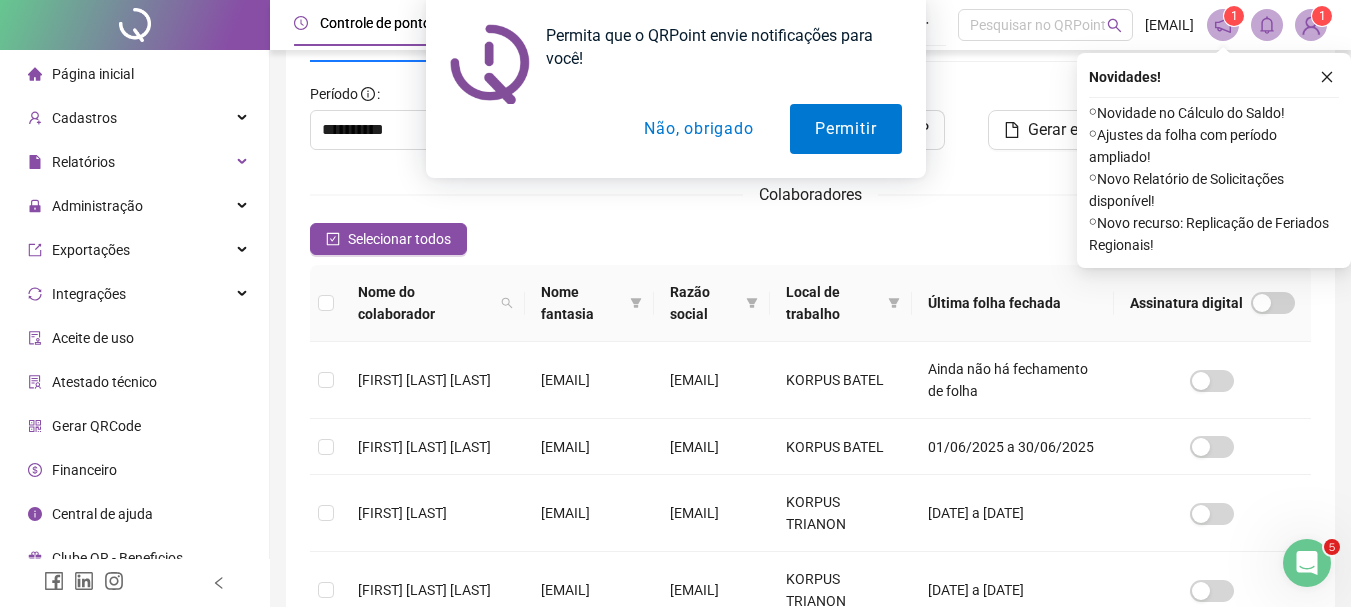 click on "Não, obrigado" at bounding box center [698, 129] 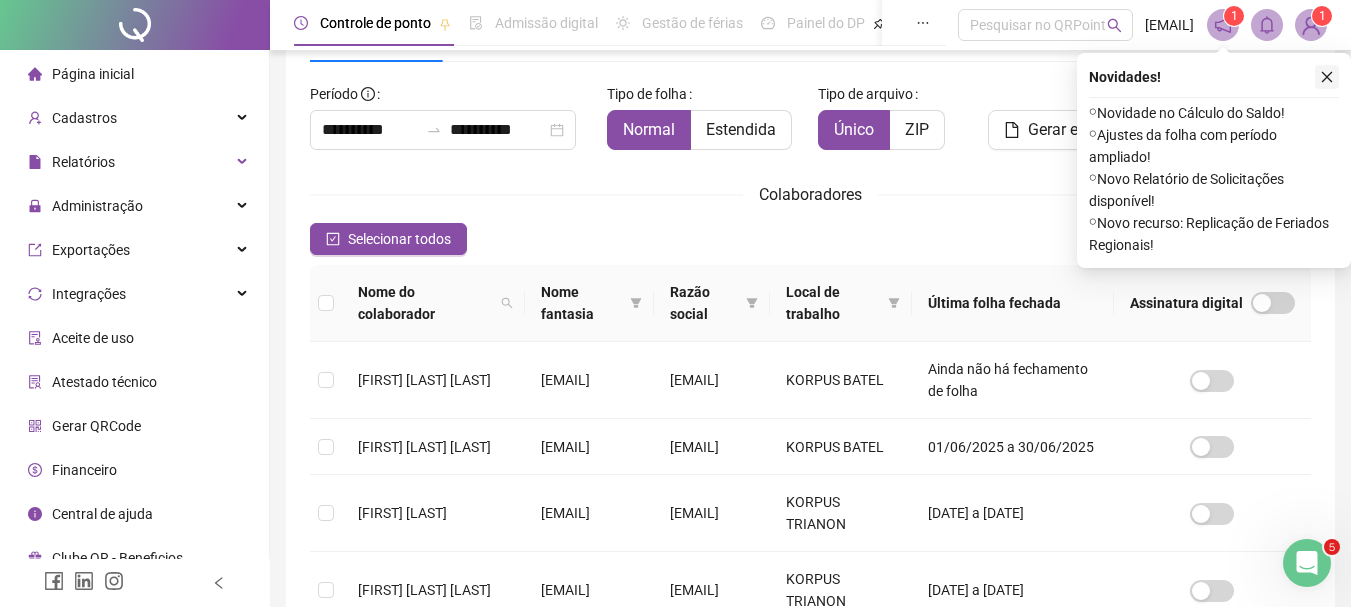 click 